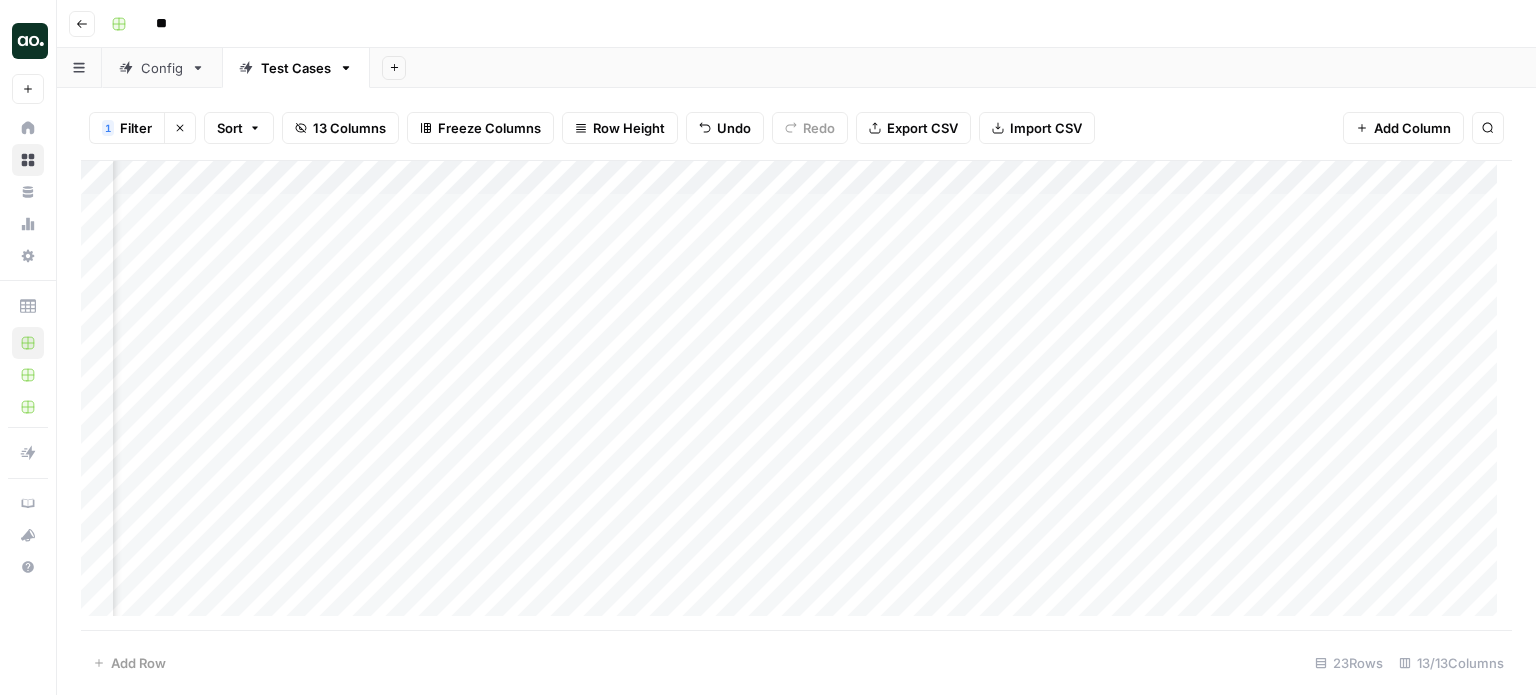 scroll, scrollTop: 0, scrollLeft: 0, axis: both 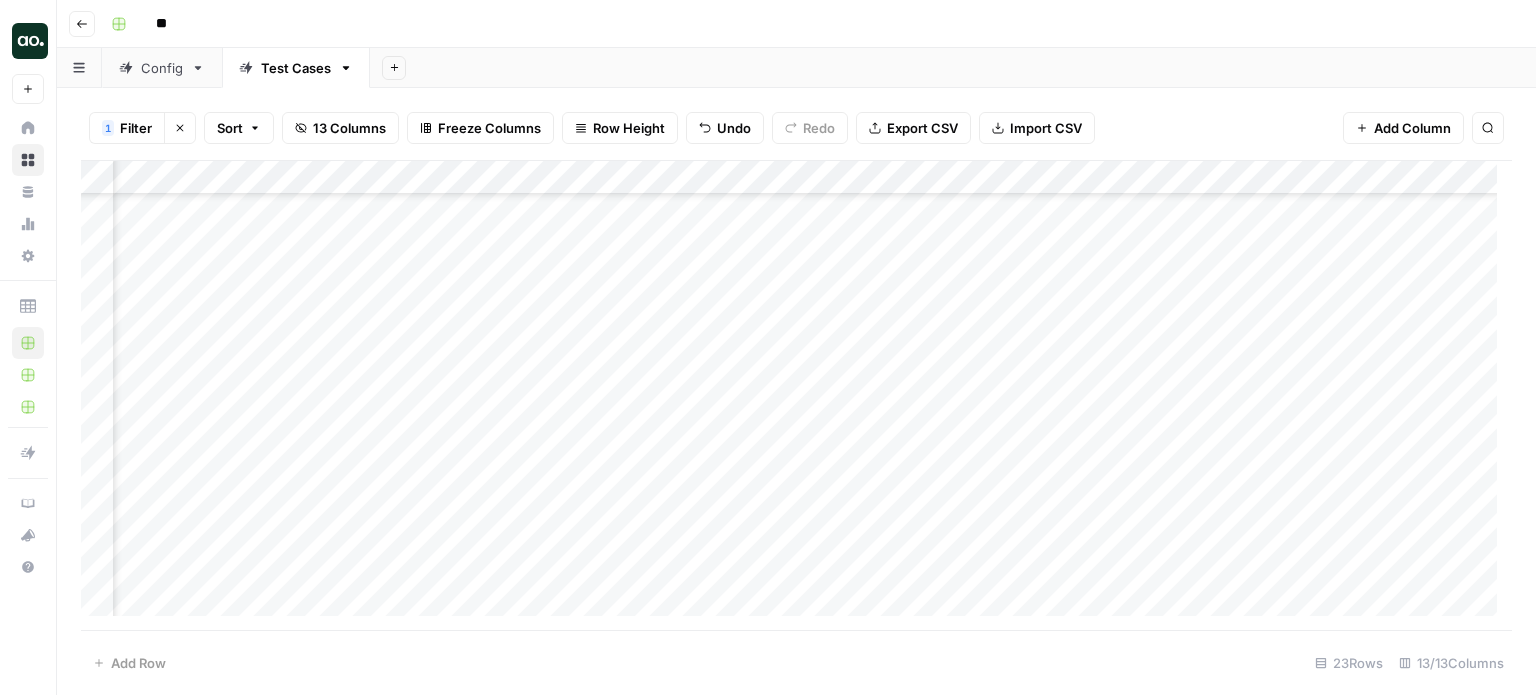 click on "Config" at bounding box center (162, 68) 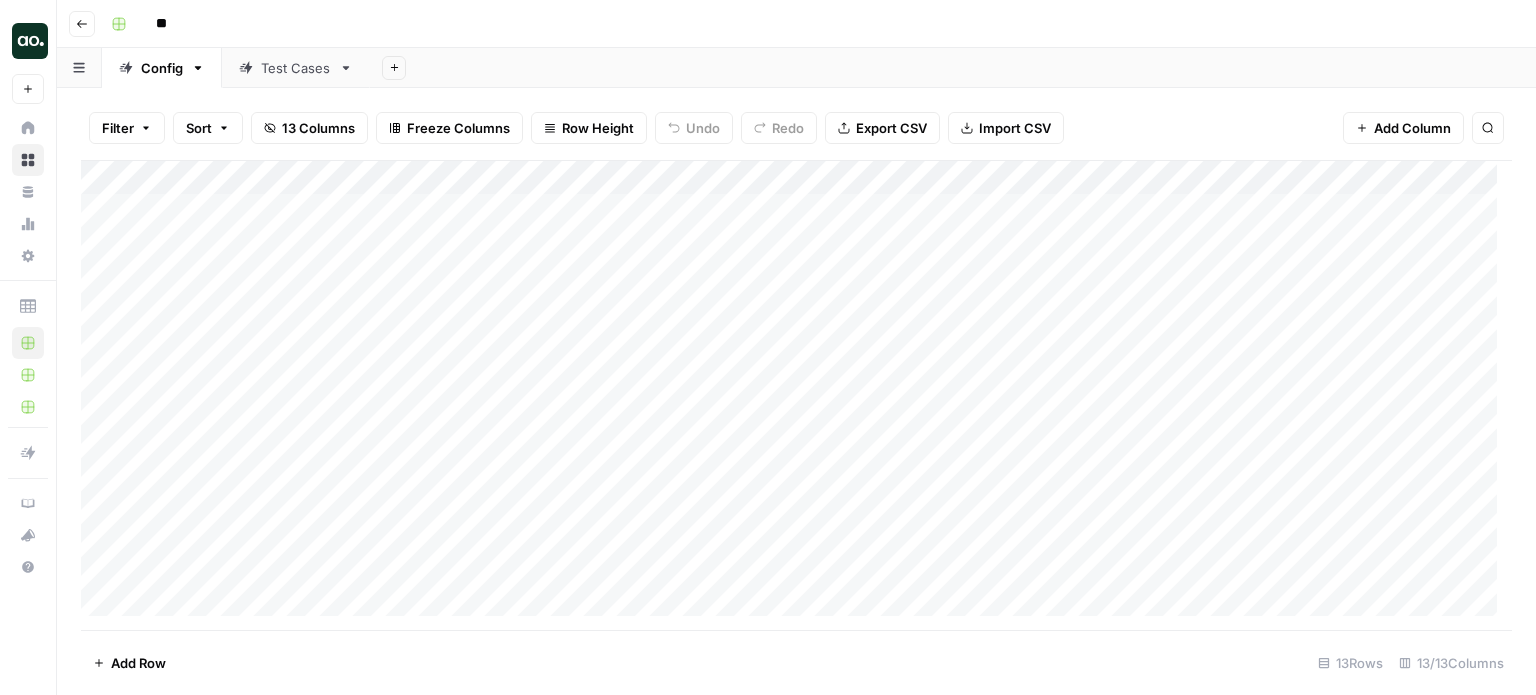 click on "Add Column" at bounding box center (796, 396) 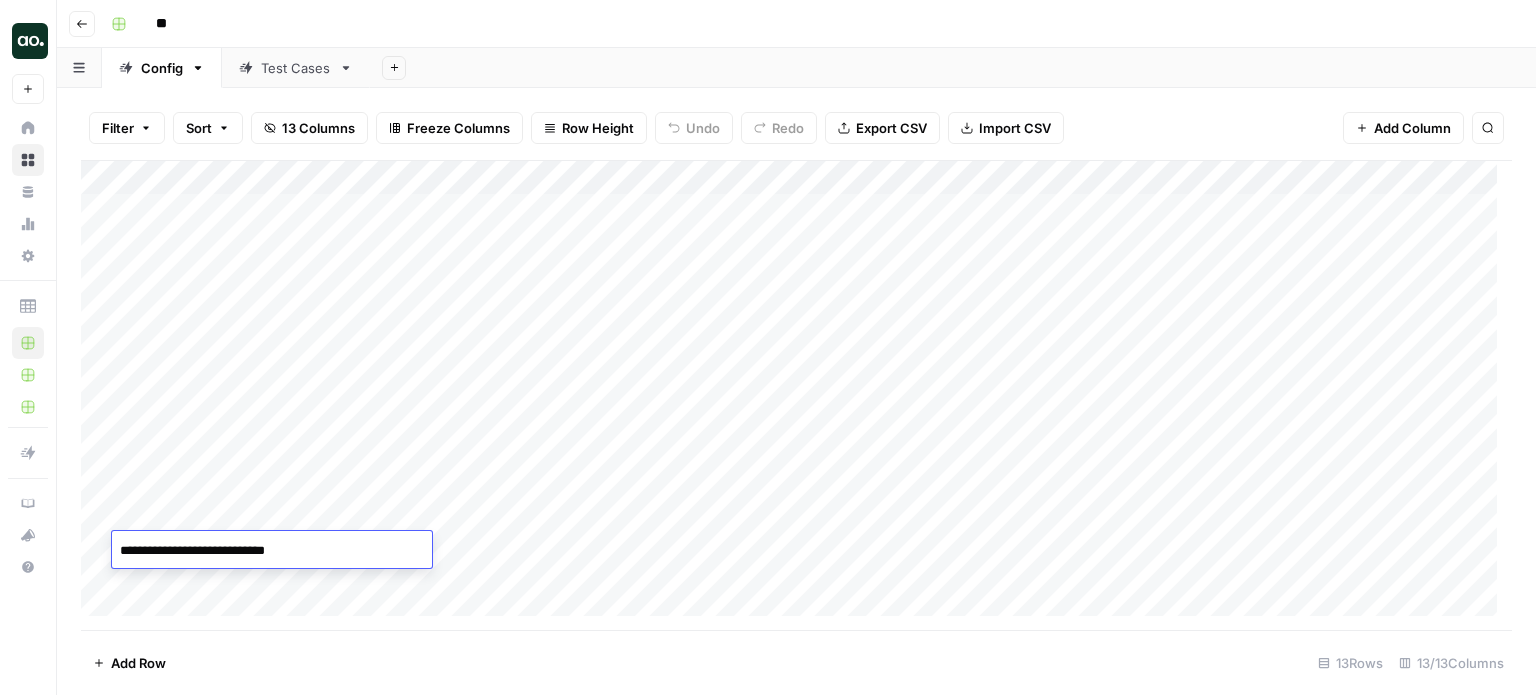 click on "**********" at bounding box center [272, 551] 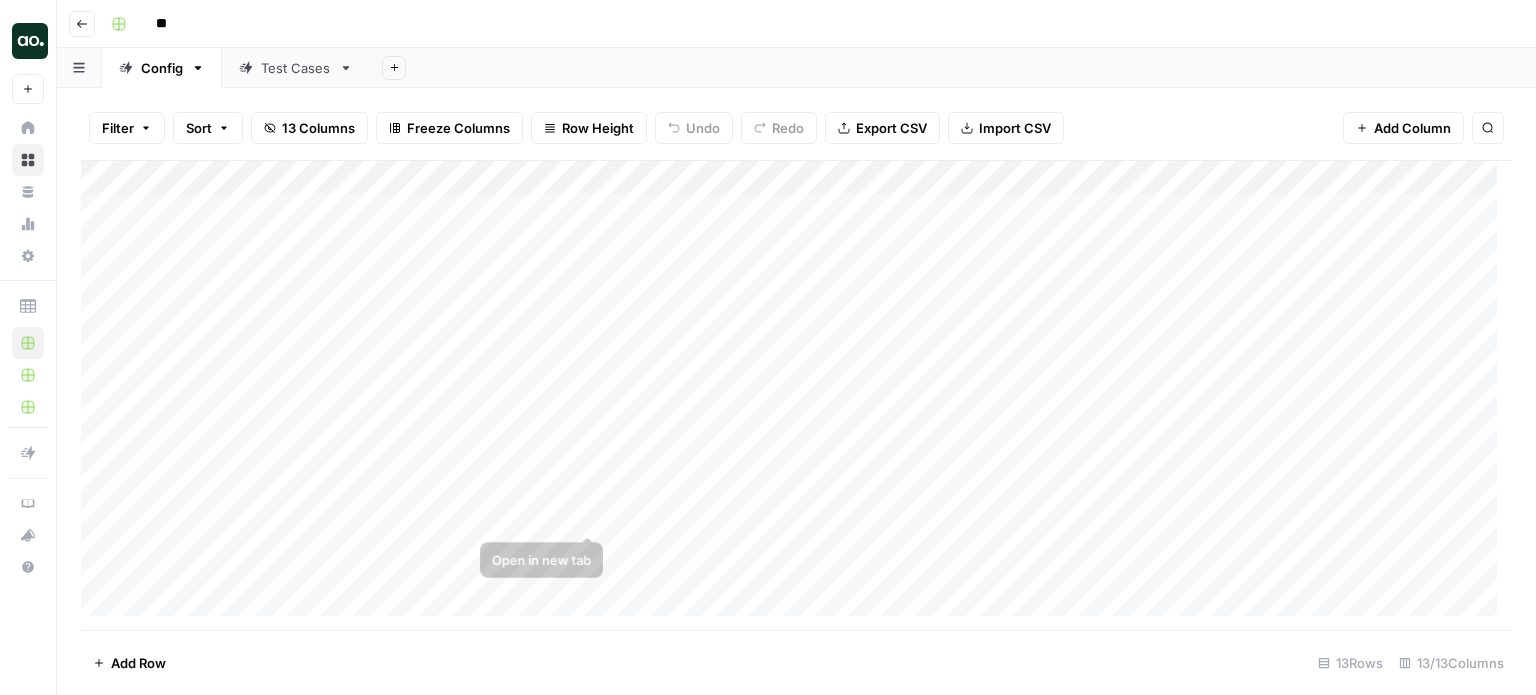 click on "Add Column" at bounding box center [796, 396] 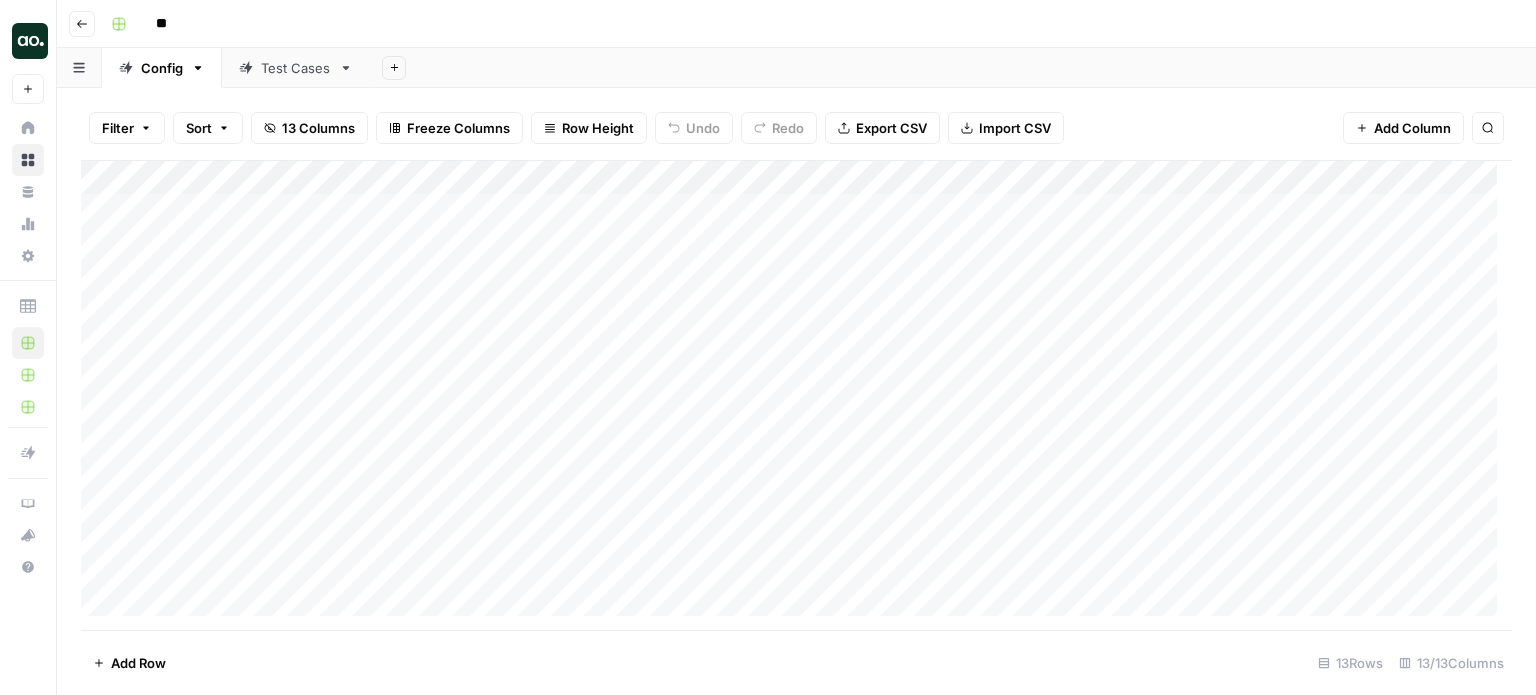 click on "Test Cases" at bounding box center [296, 68] 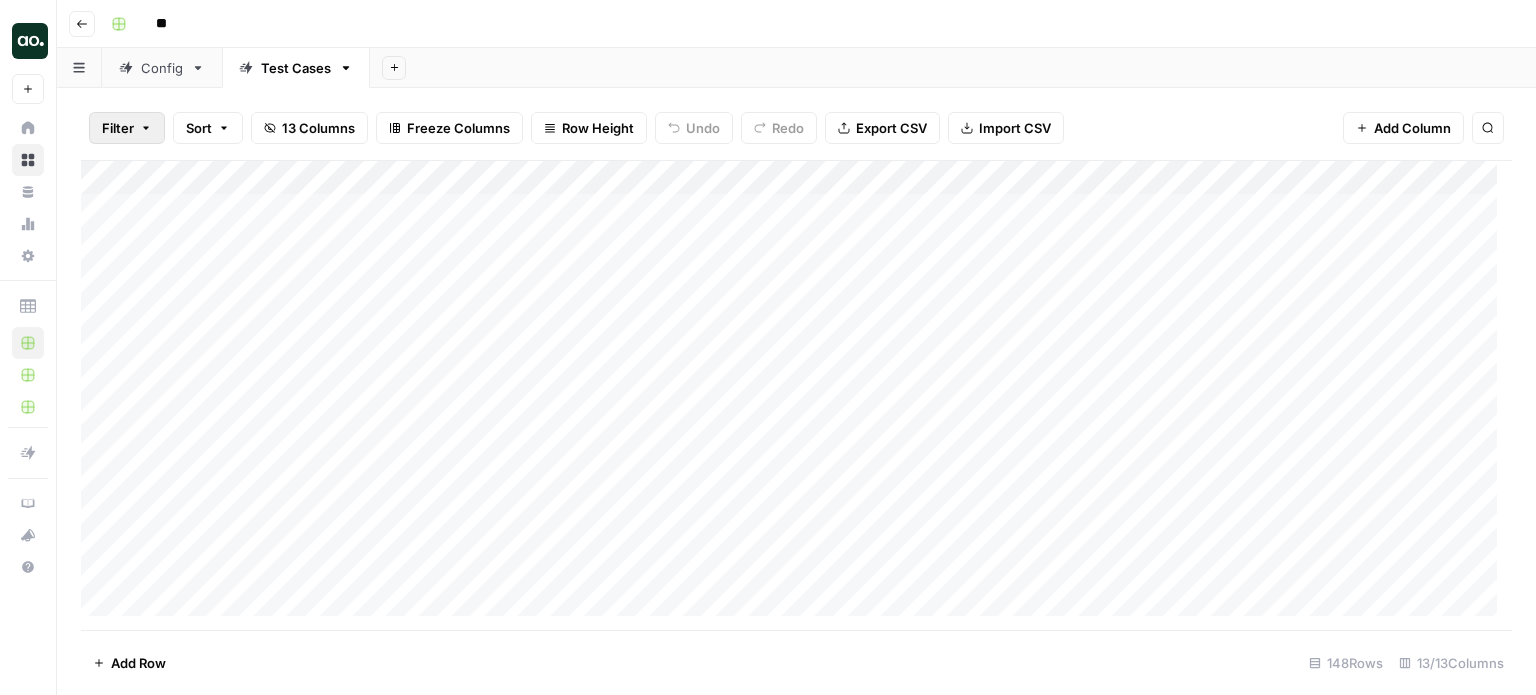 click on "Filter" at bounding box center (127, 128) 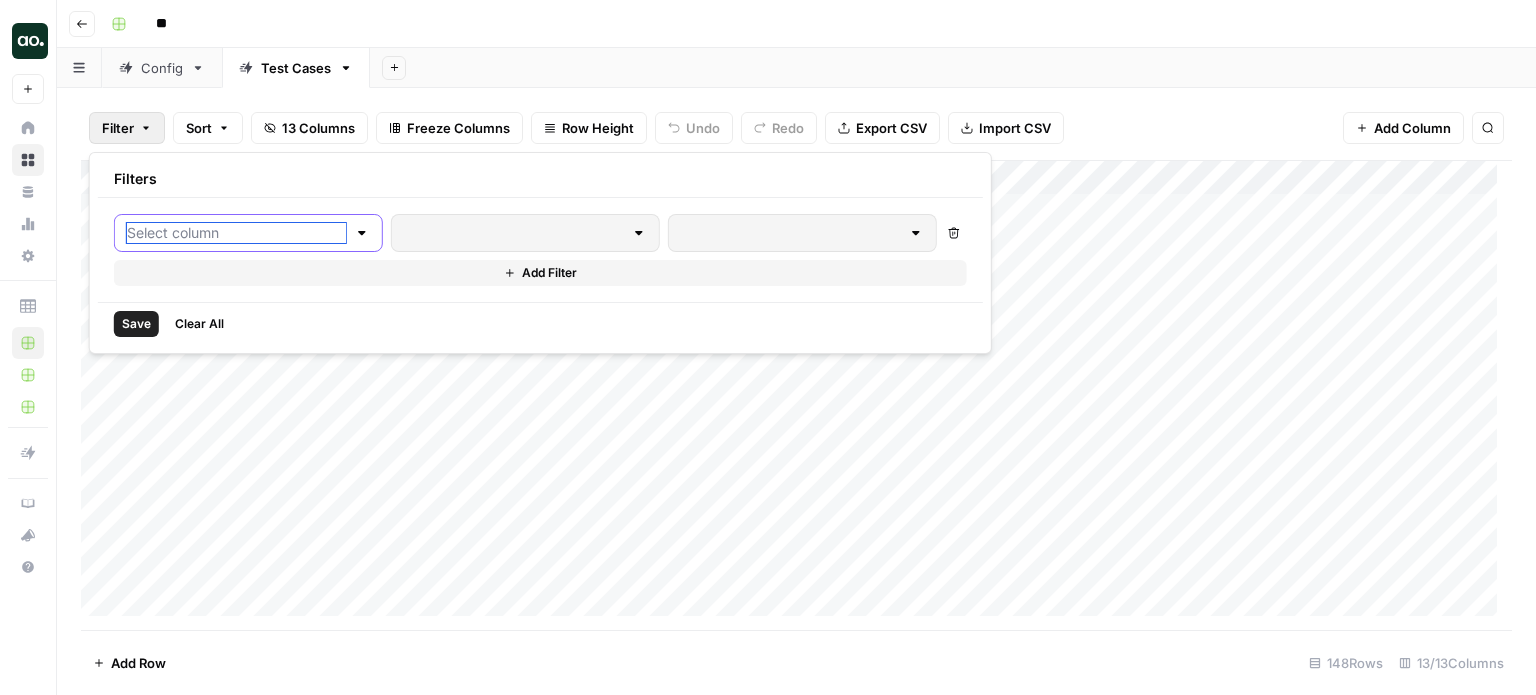 click at bounding box center (236, 233) 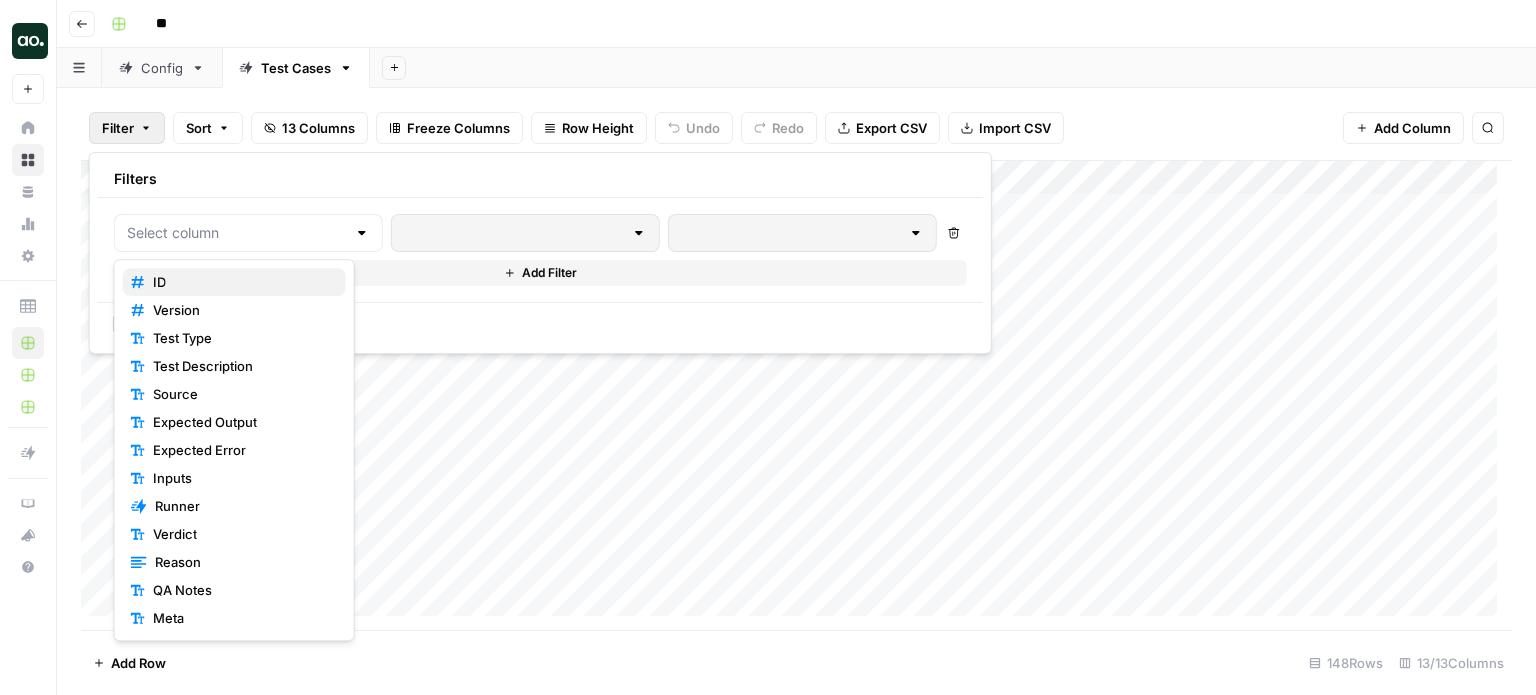 click on "ID" at bounding box center [234, 282] 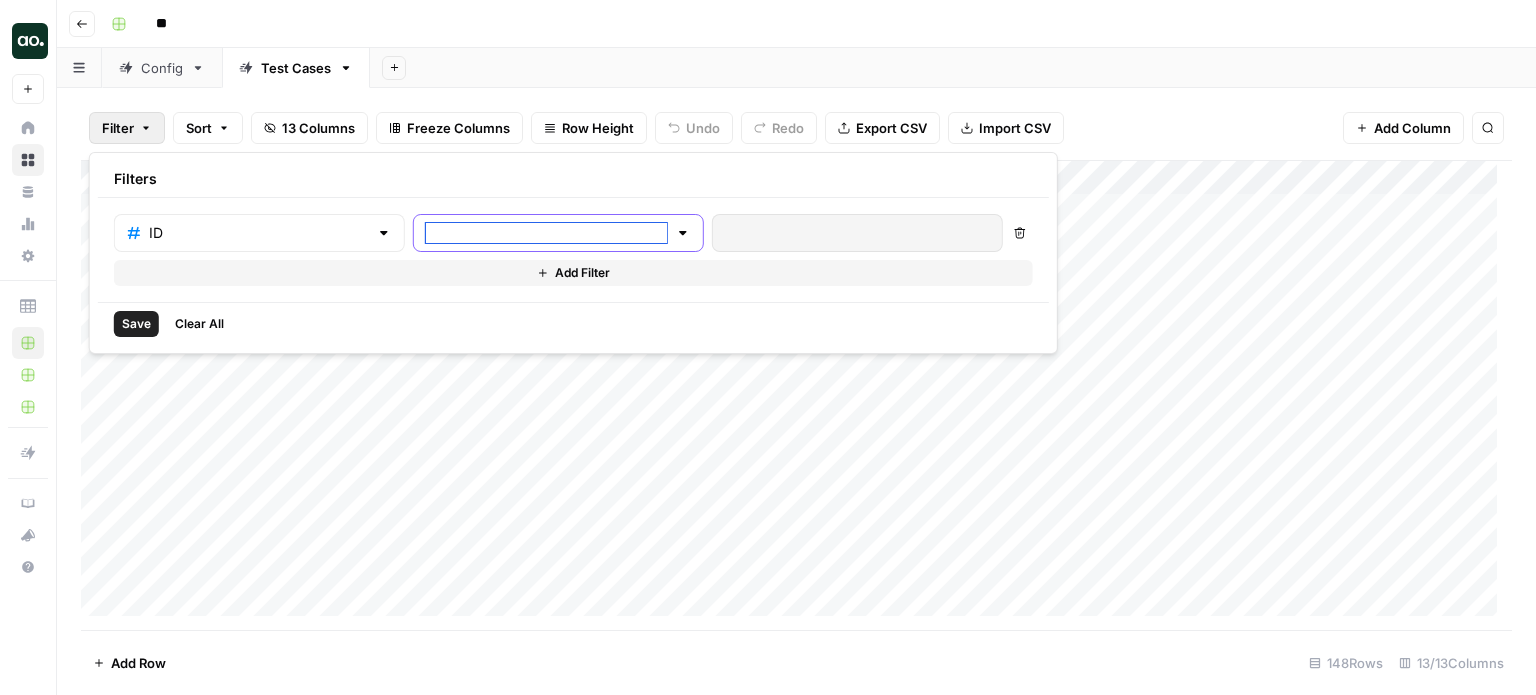 click at bounding box center (546, 233) 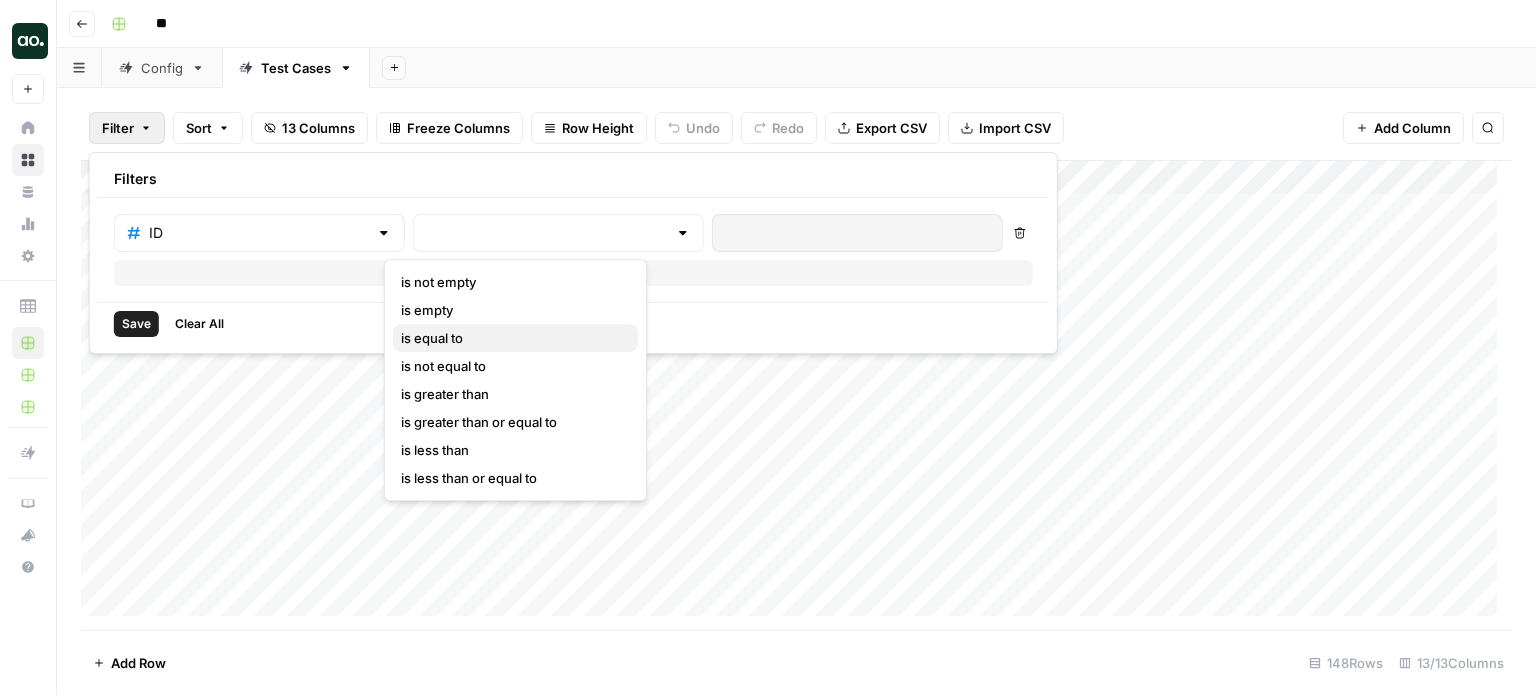 click on "is equal to" at bounding box center [432, 338] 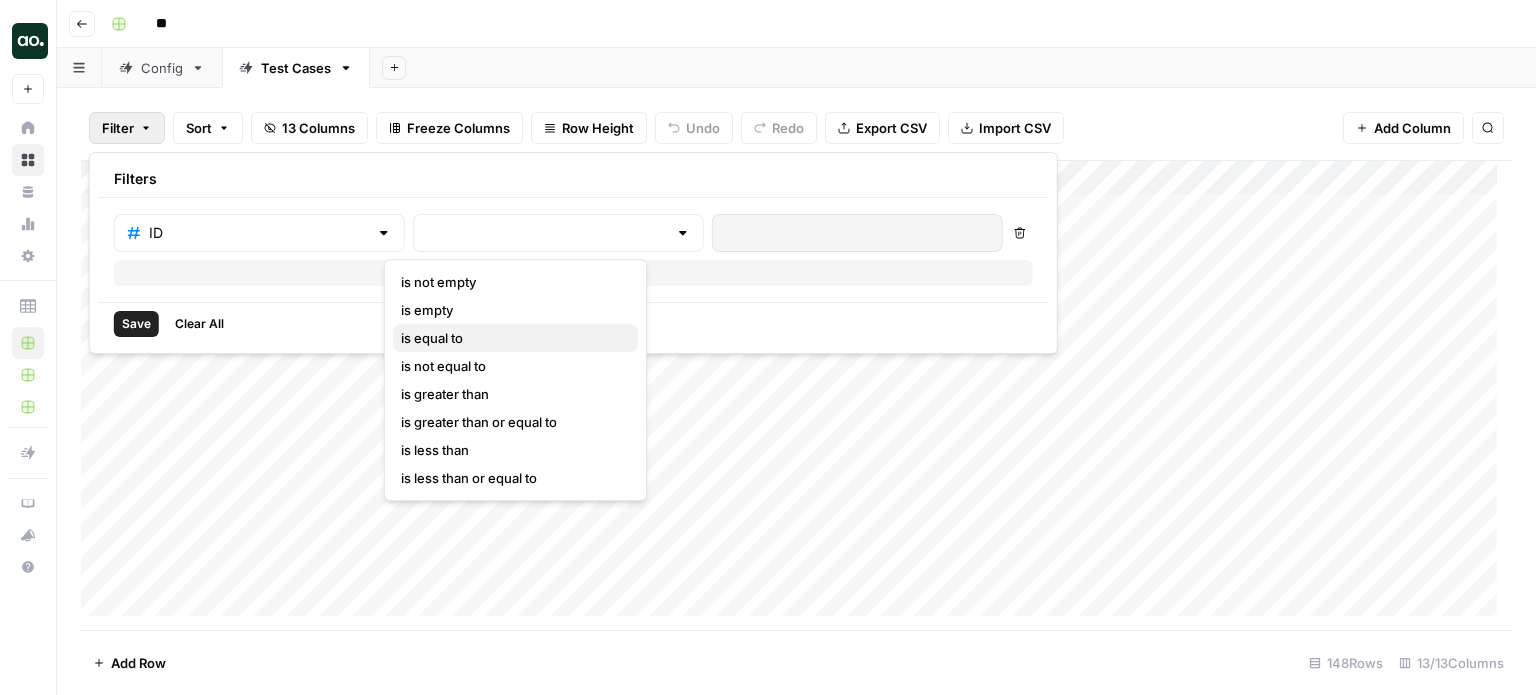 type on "is equal to" 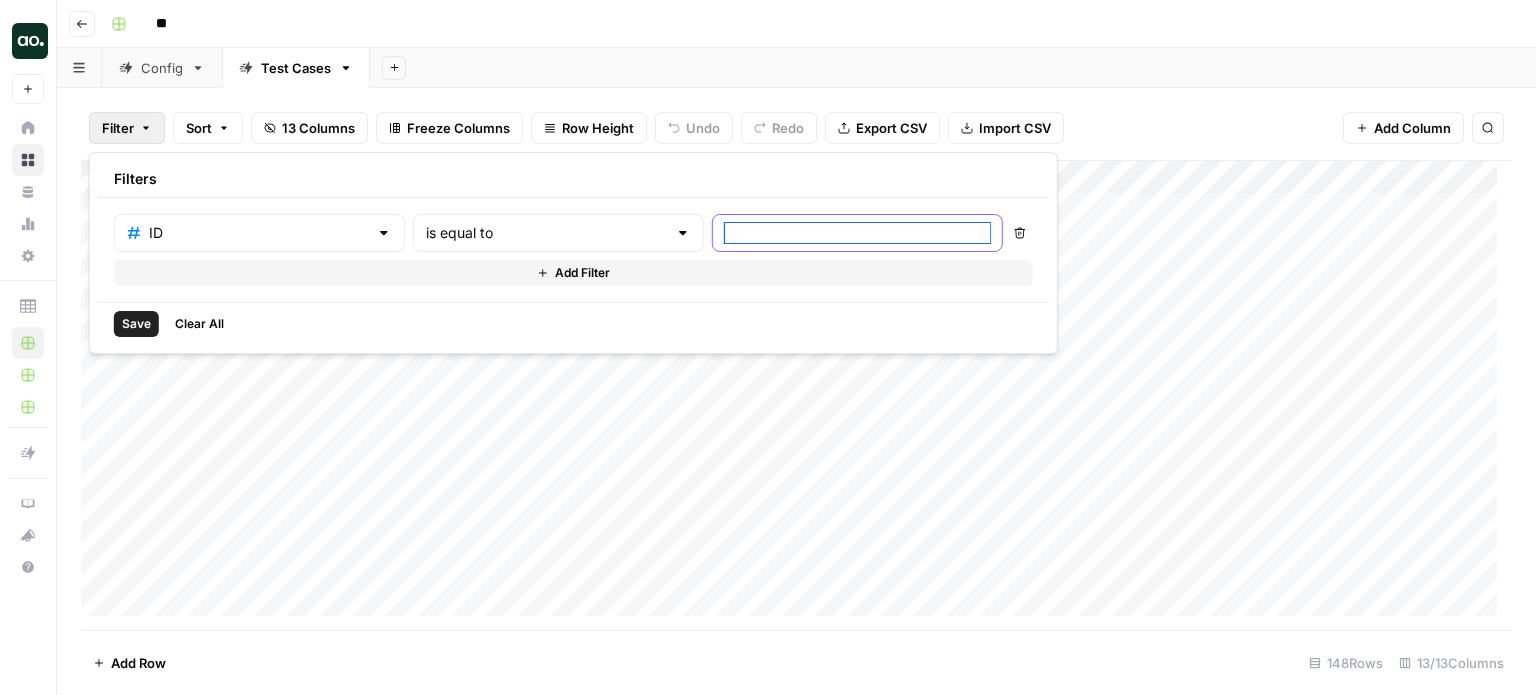 click at bounding box center (857, 233) 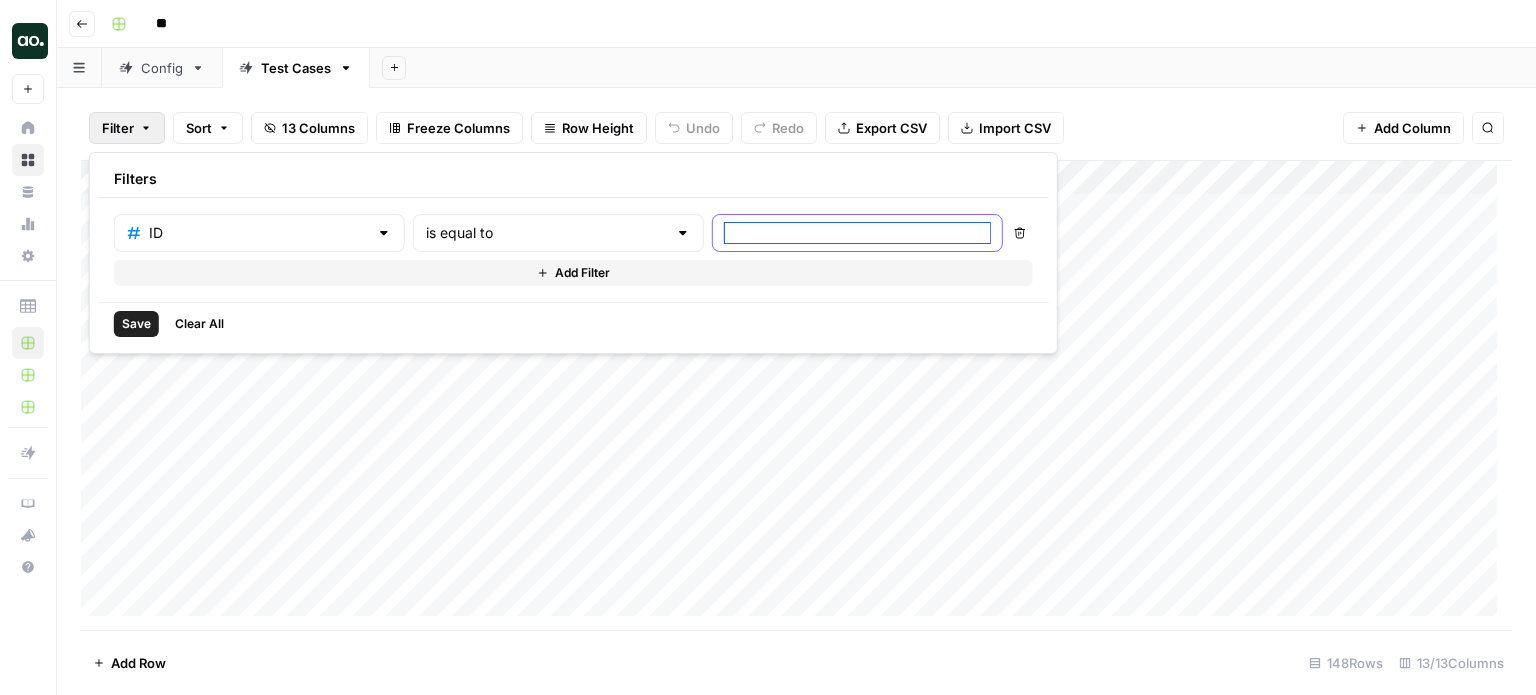 paste on "92174" 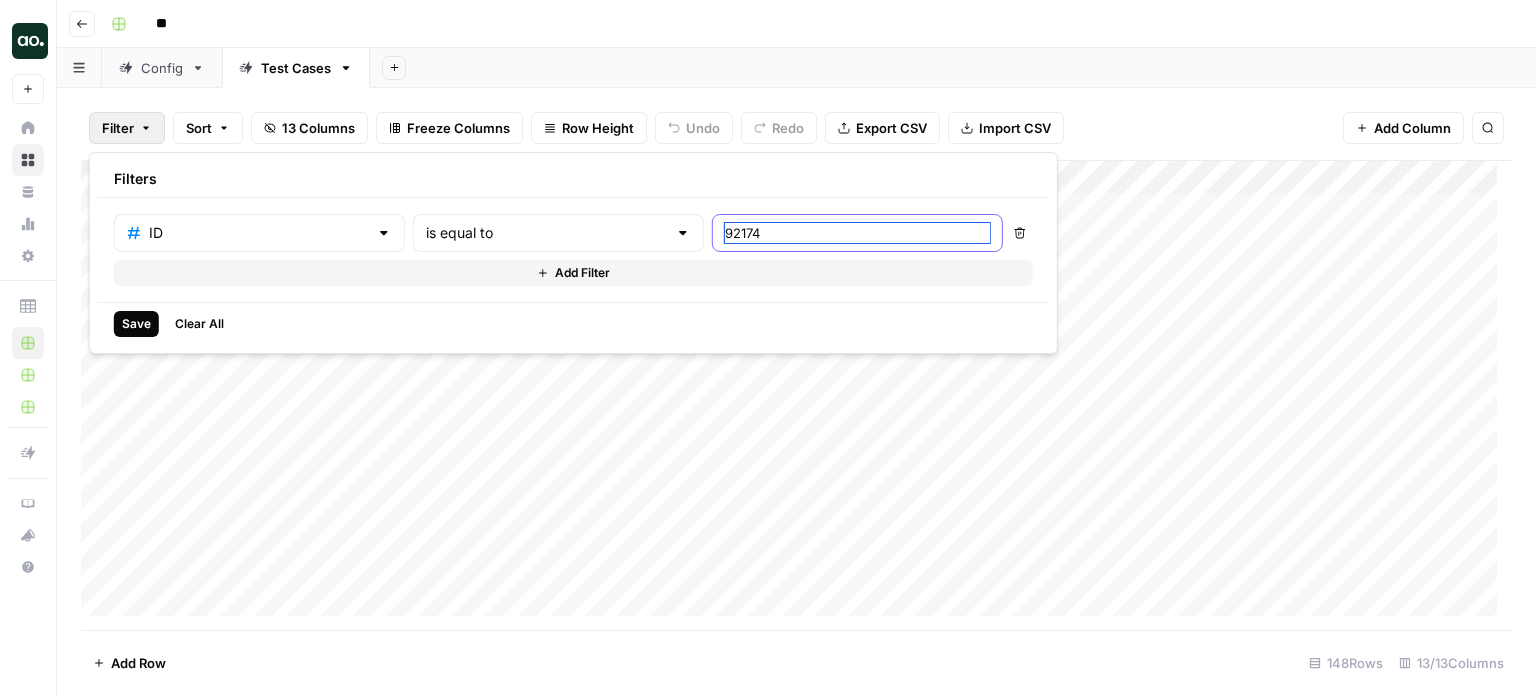 type on "92174" 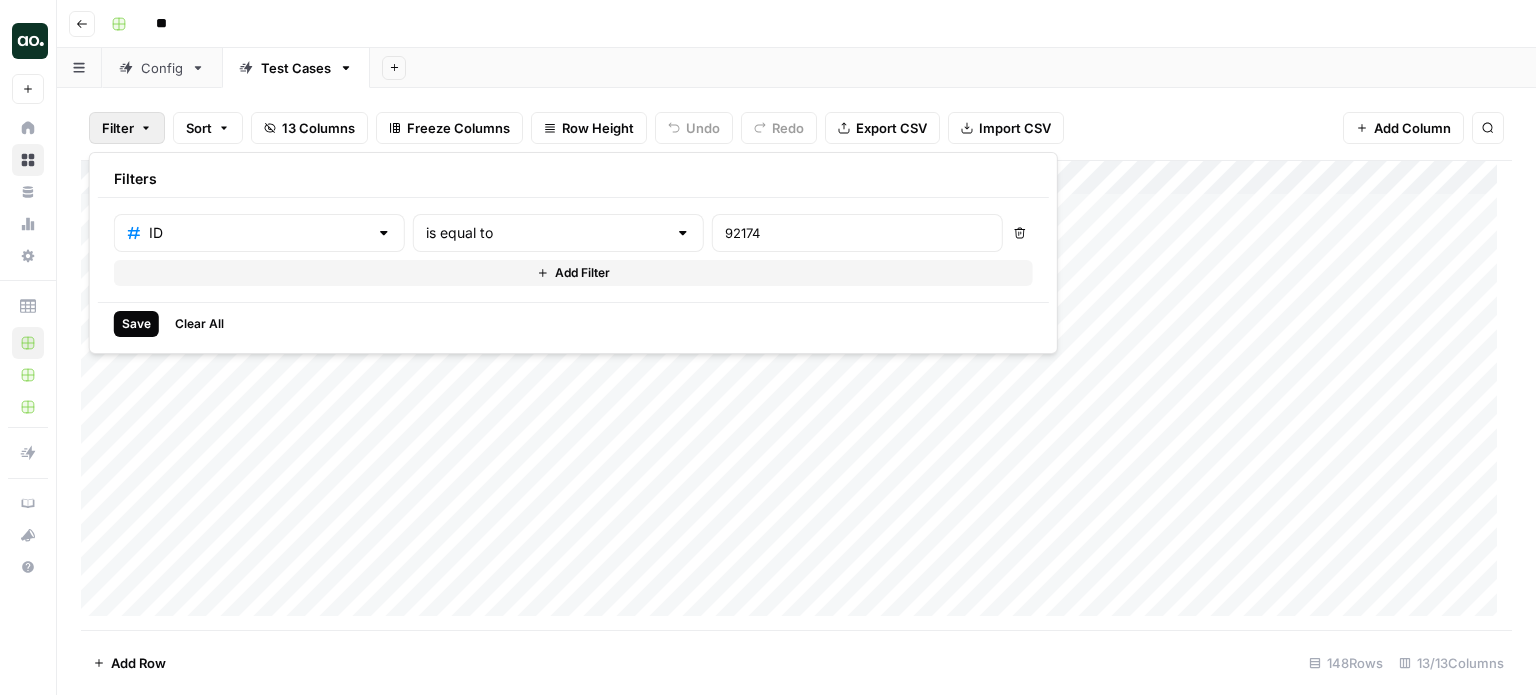 click on "Save" at bounding box center (136, 324) 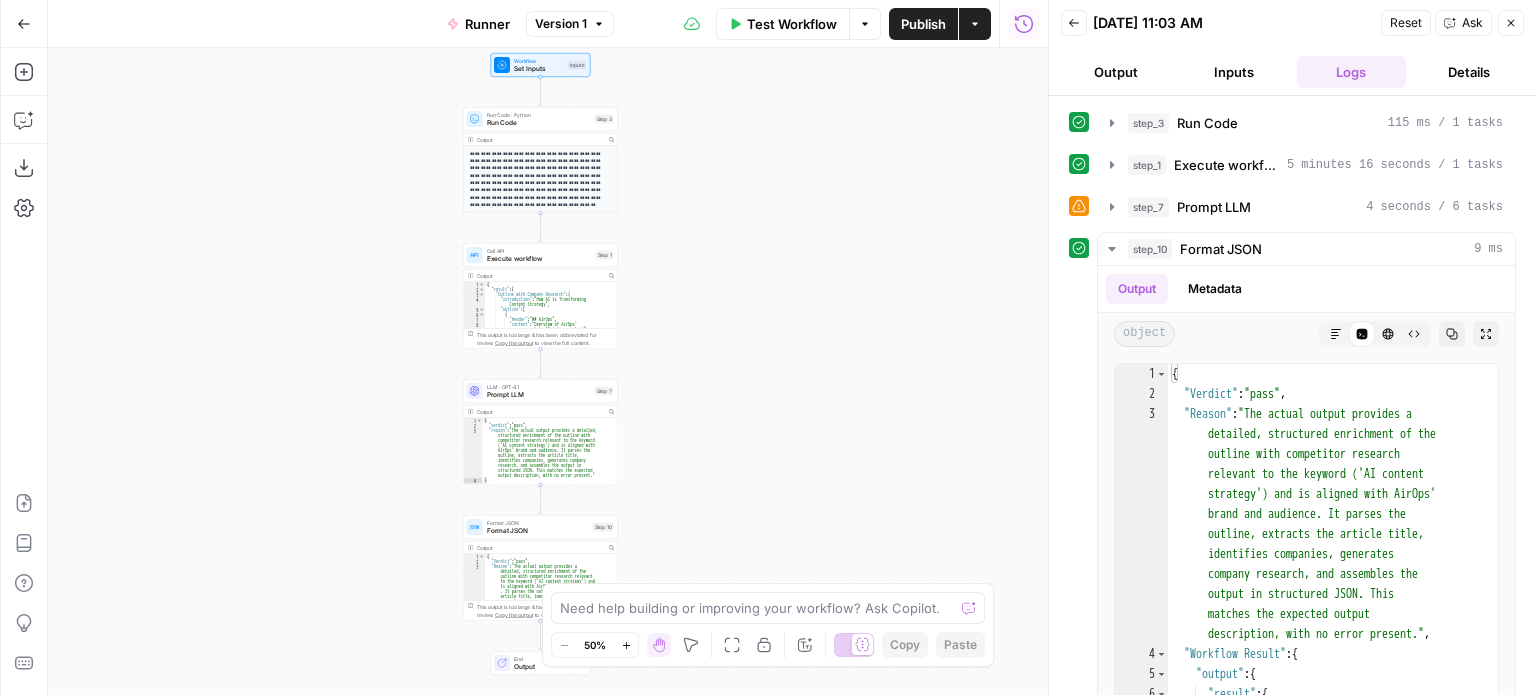 scroll, scrollTop: 0, scrollLeft: 0, axis: both 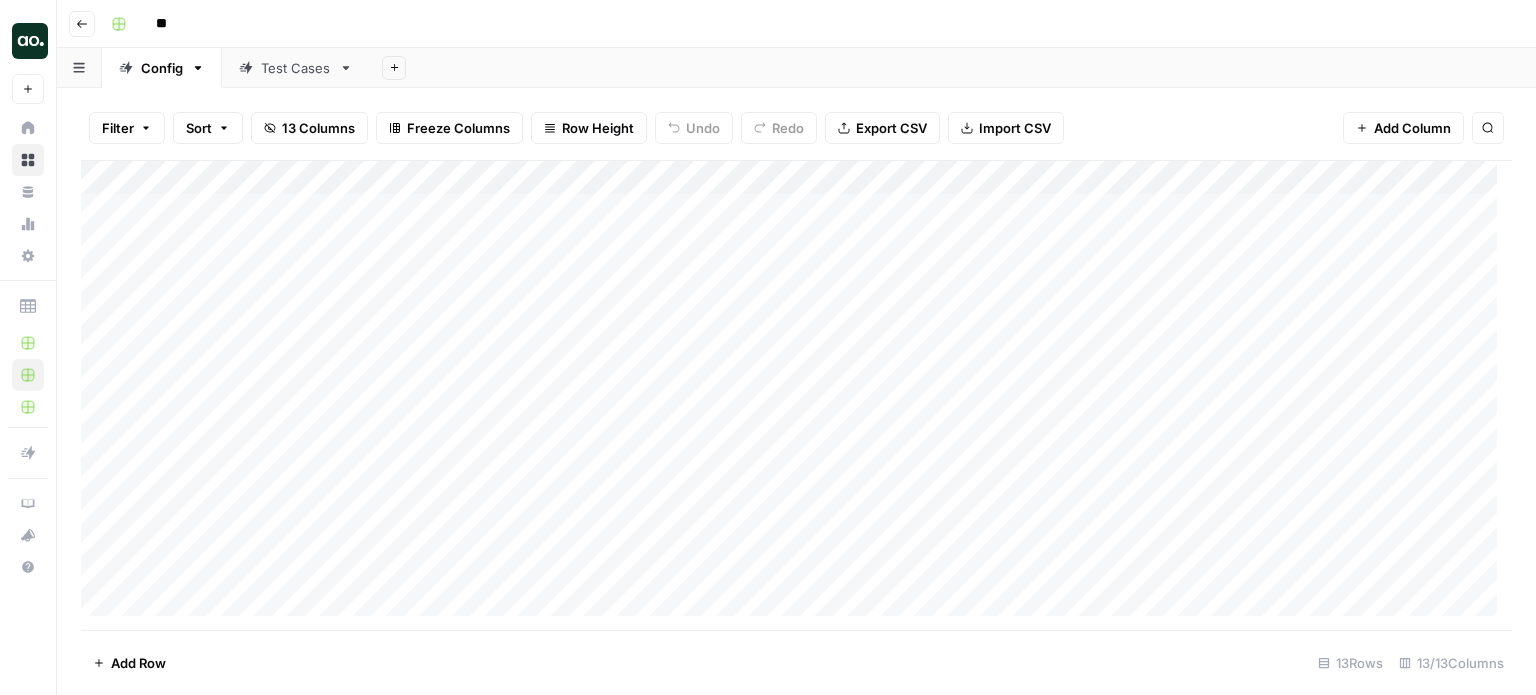 click on "Add Column" at bounding box center (796, 396) 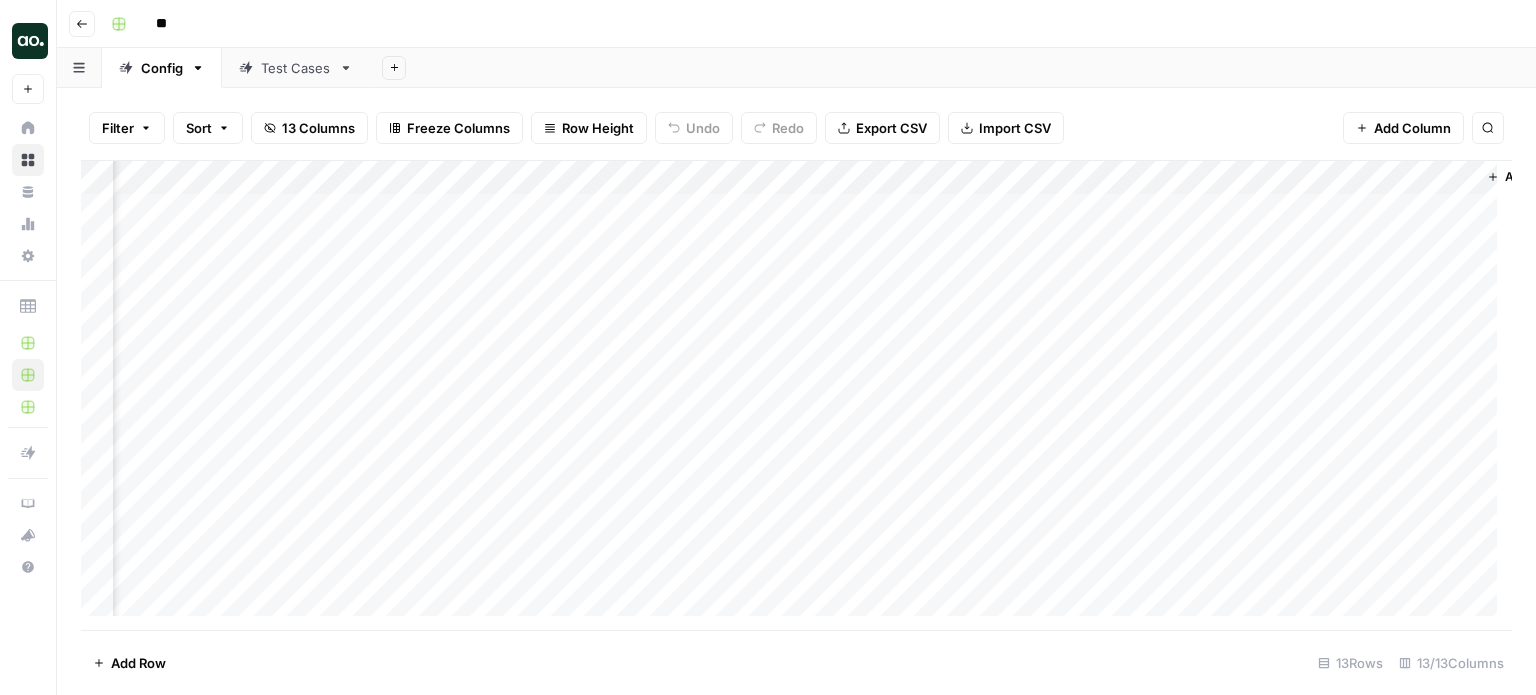 scroll, scrollTop: 0, scrollLeft: 705, axis: horizontal 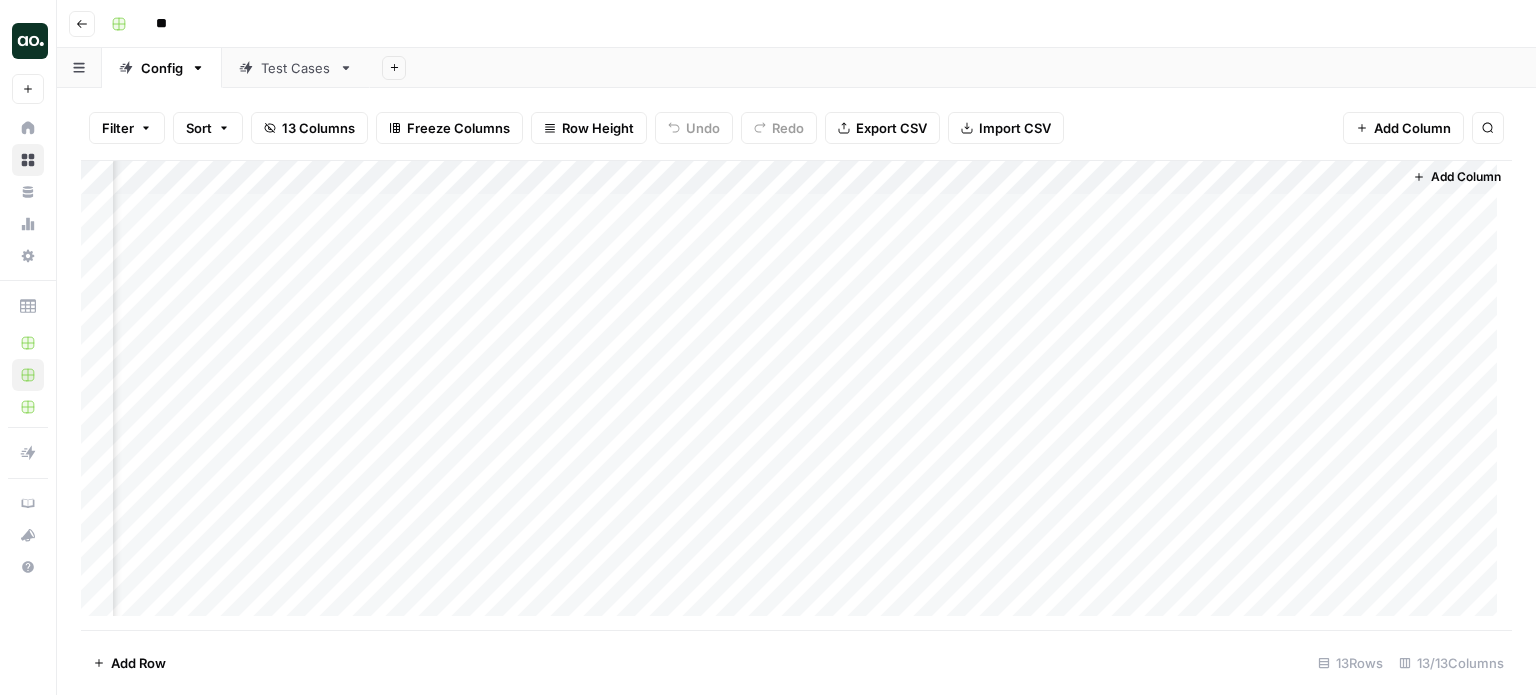 click on "Add Column" at bounding box center [796, 396] 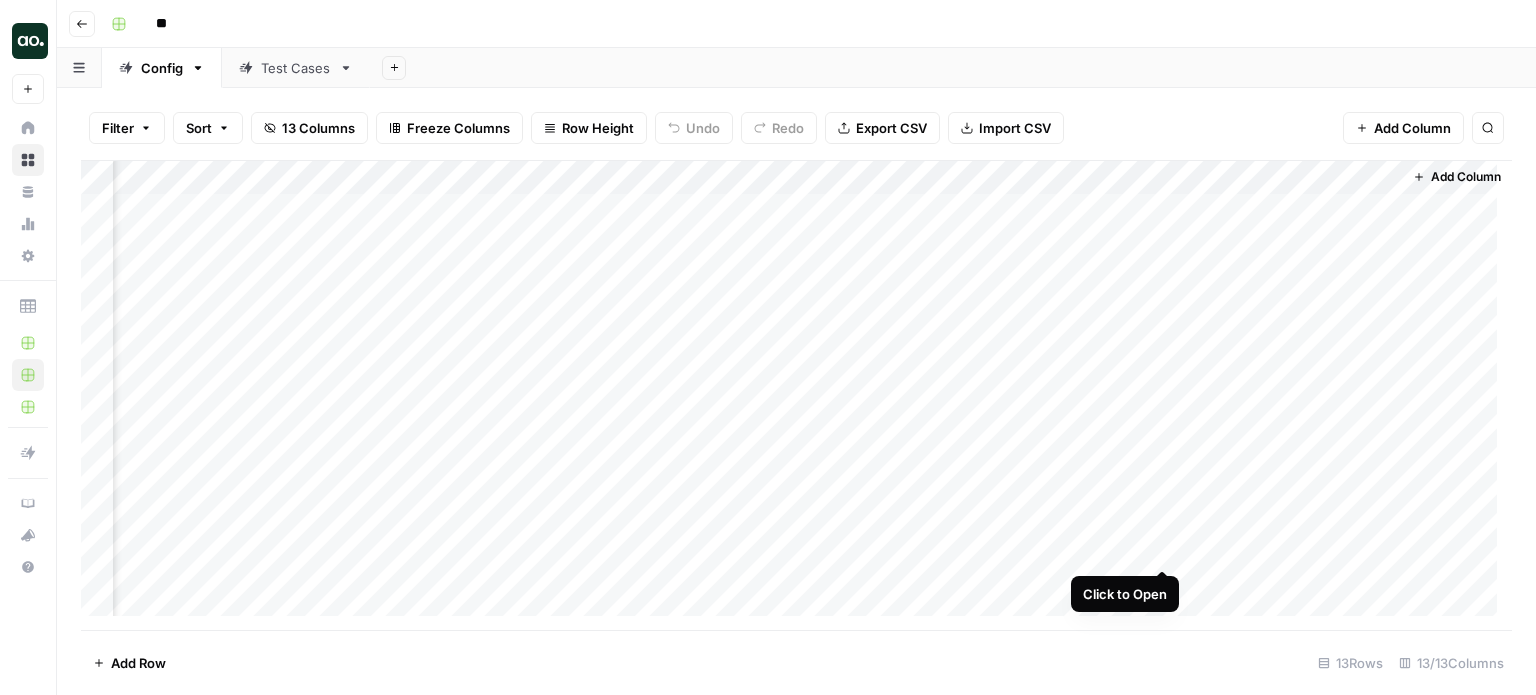 click on "Add Column" at bounding box center [796, 396] 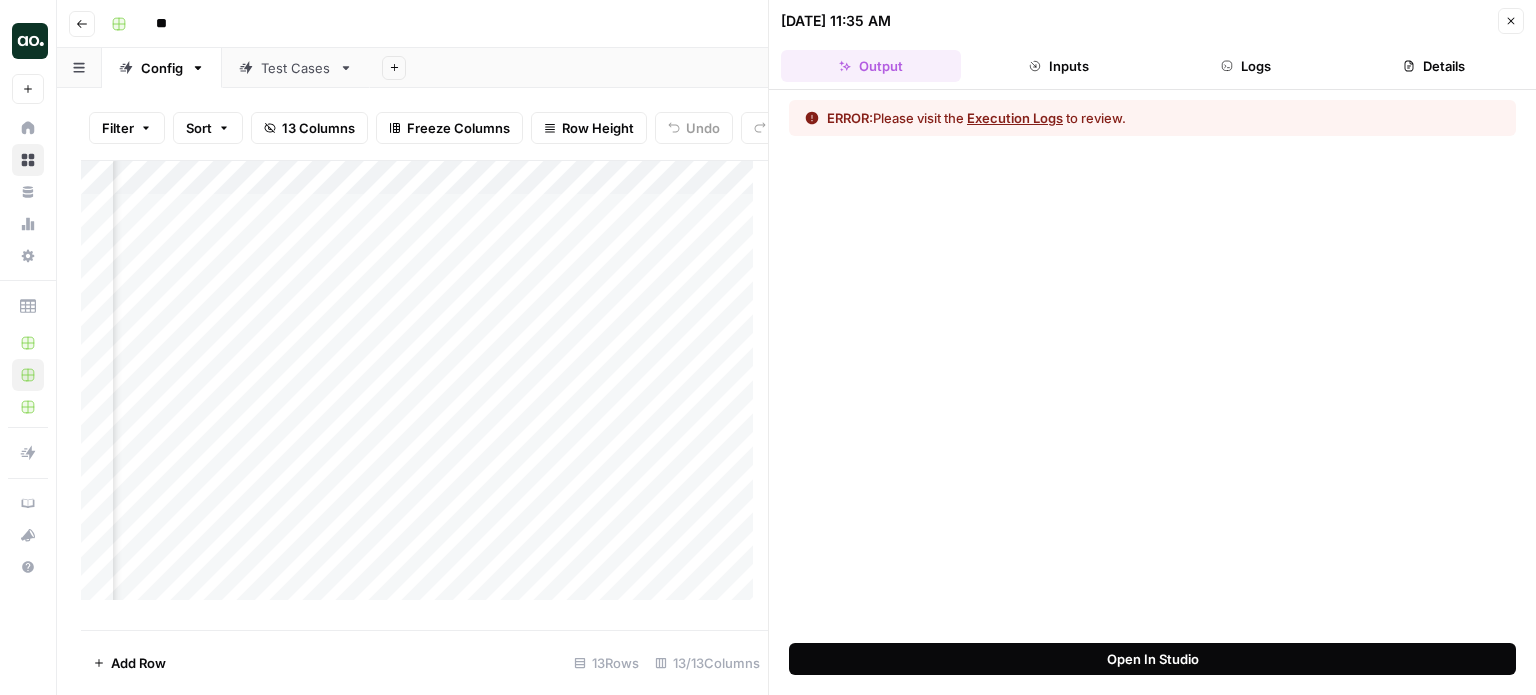 click on "Open In Studio" at bounding box center (1152, 659) 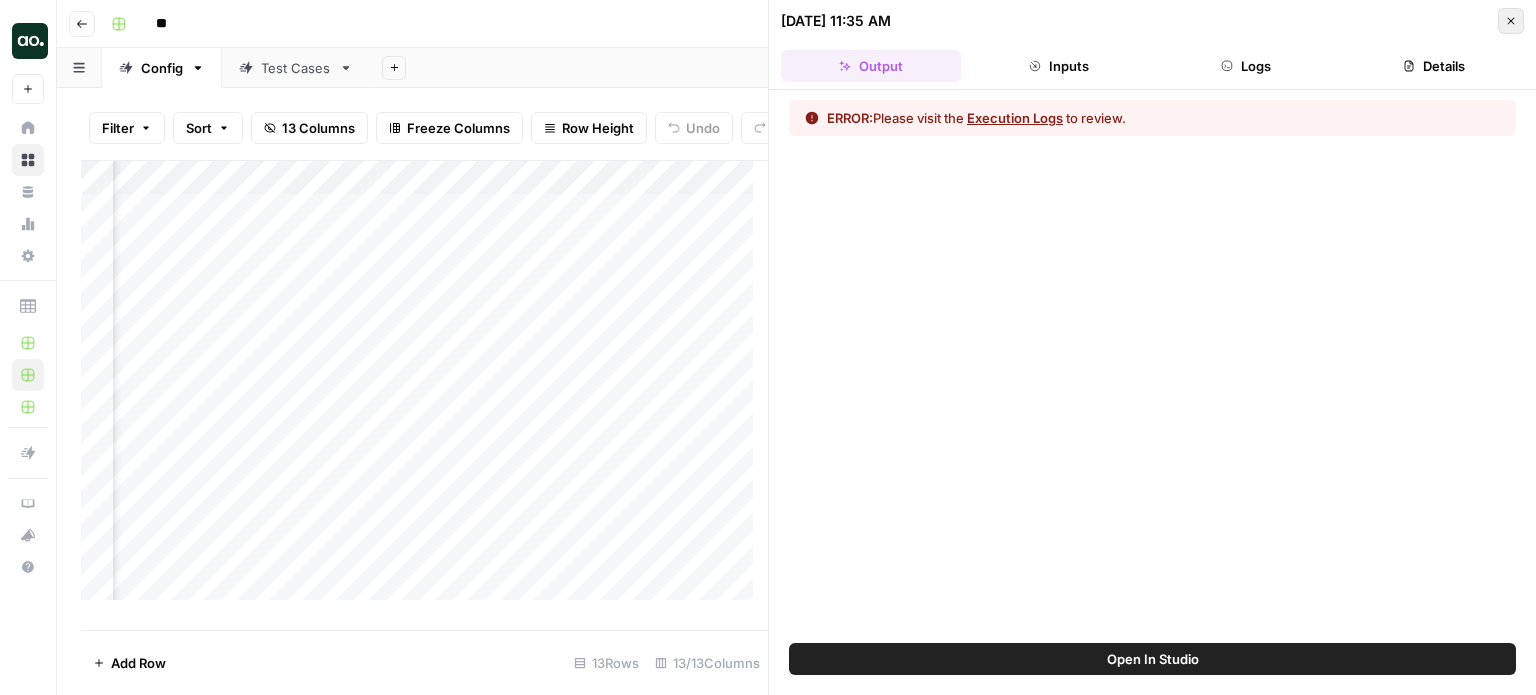 click 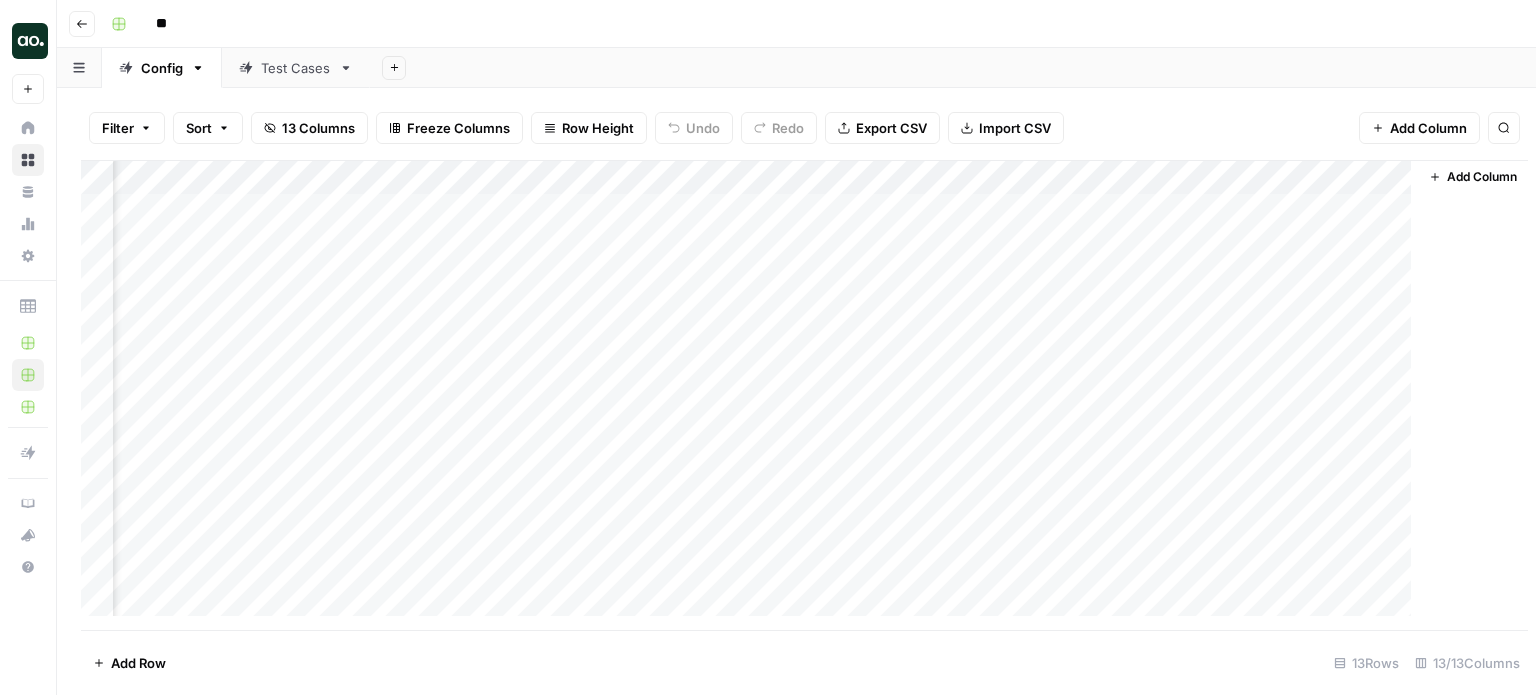 scroll, scrollTop: 0, scrollLeft: 684, axis: horizontal 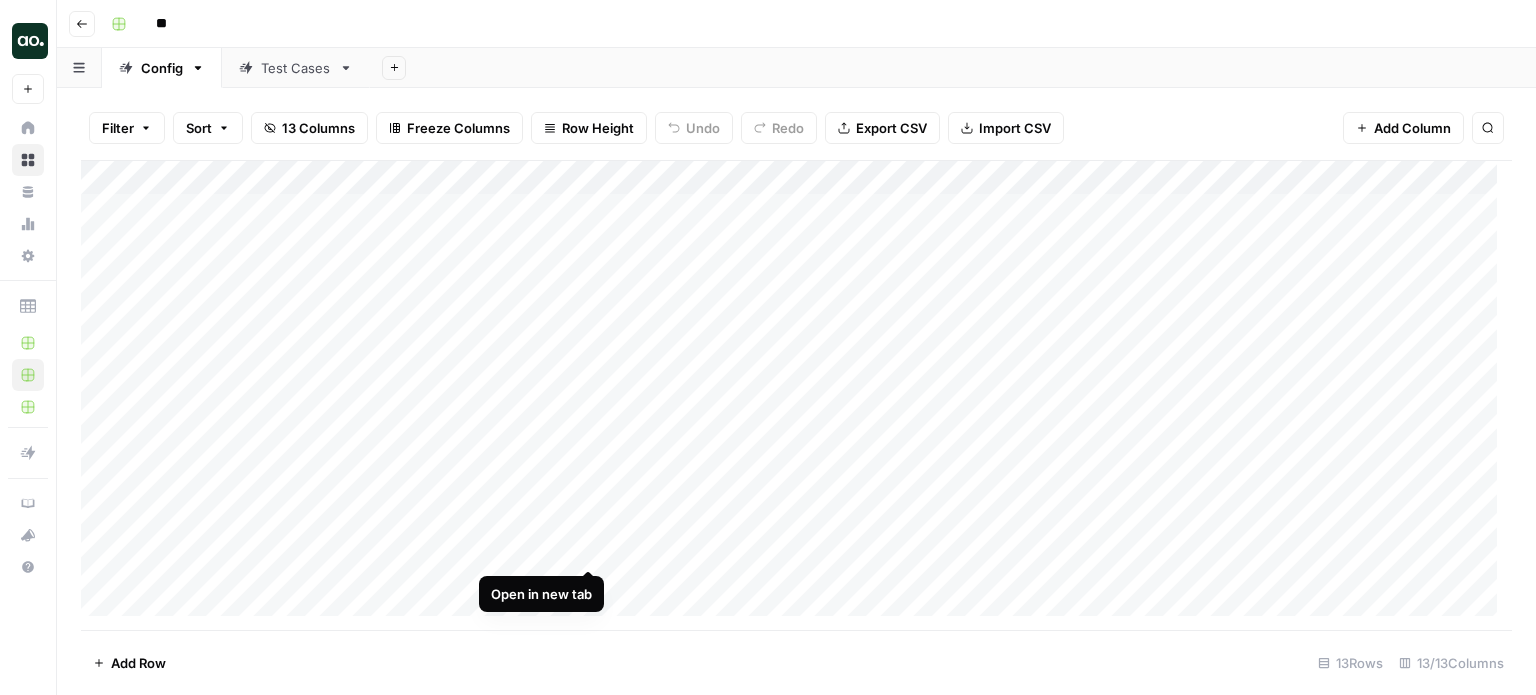 click on "Add Column" at bounding box center [796, 396] 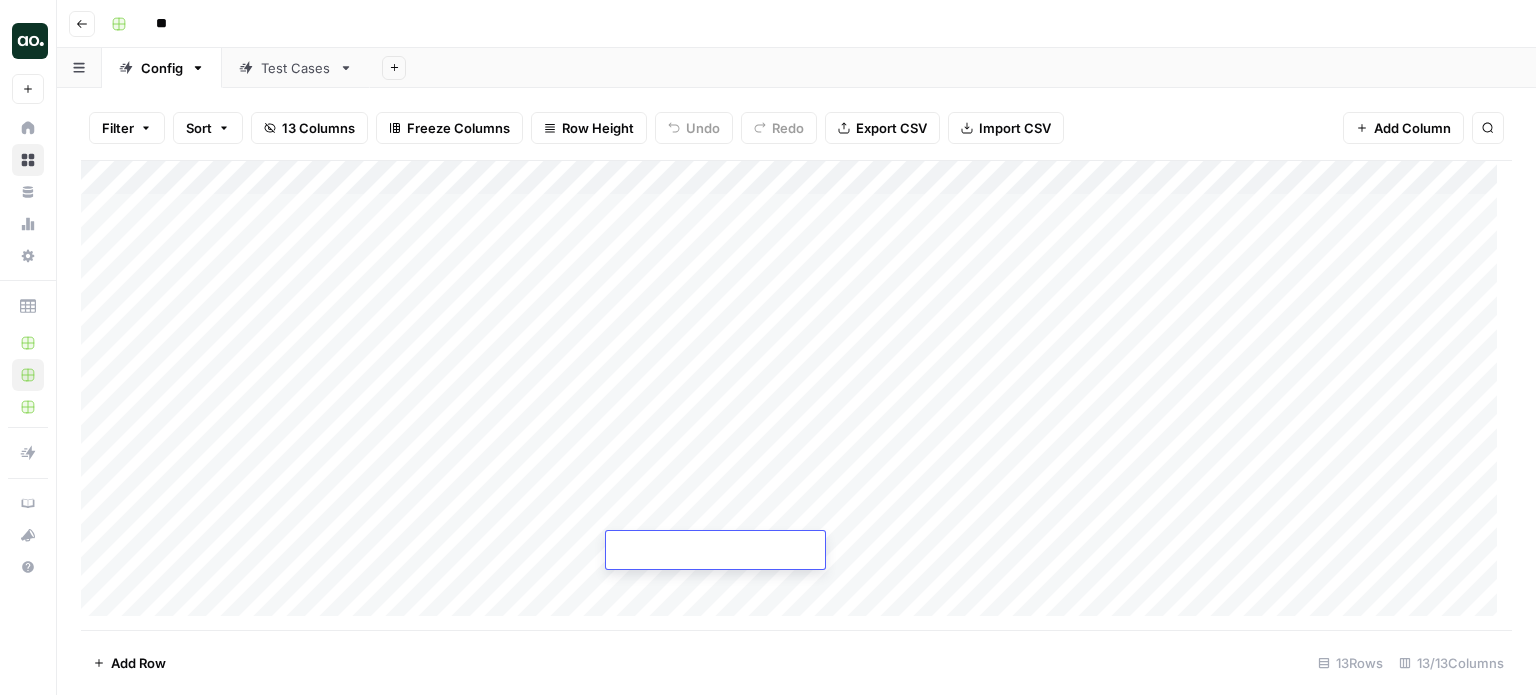 click on "Test Cases" at bounding box center [296, 68] 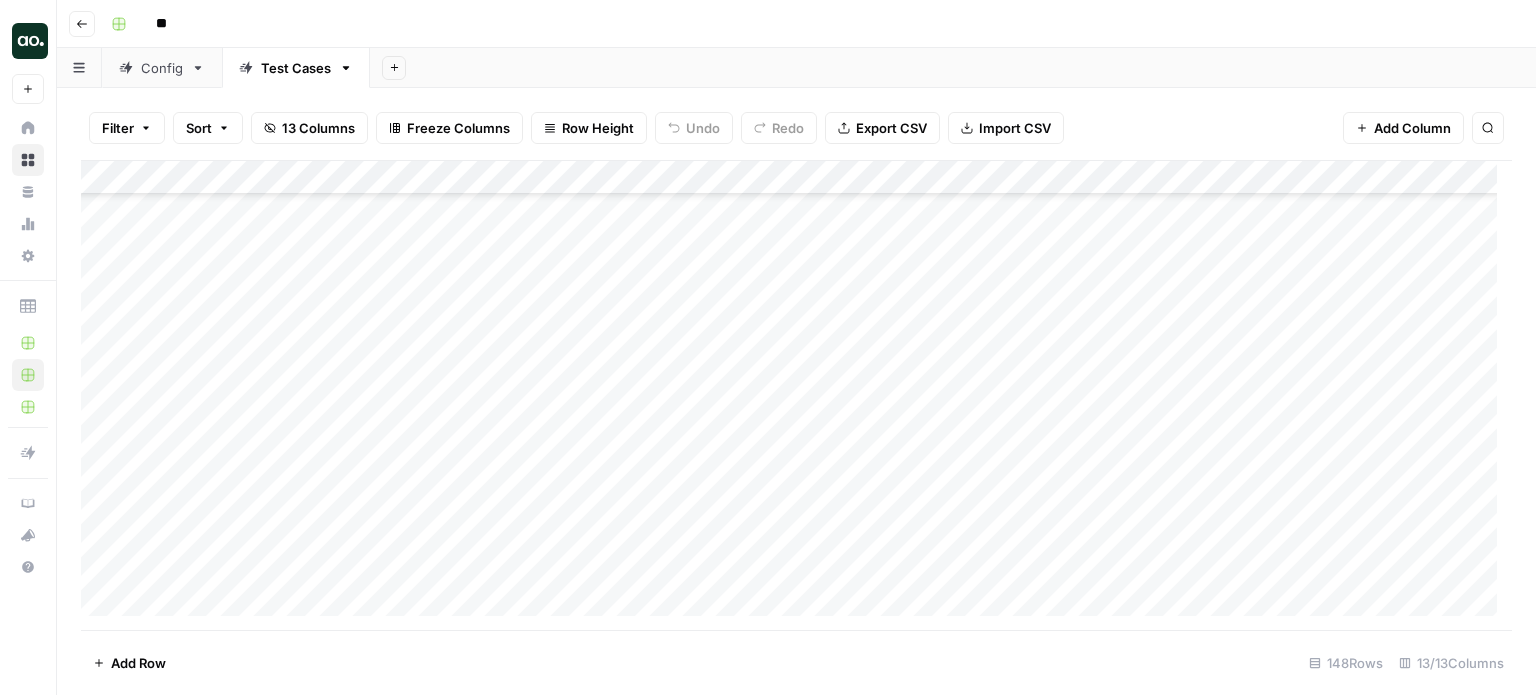scroll, scrollTop: 4643, scrollLeft: 0, axis: vertical 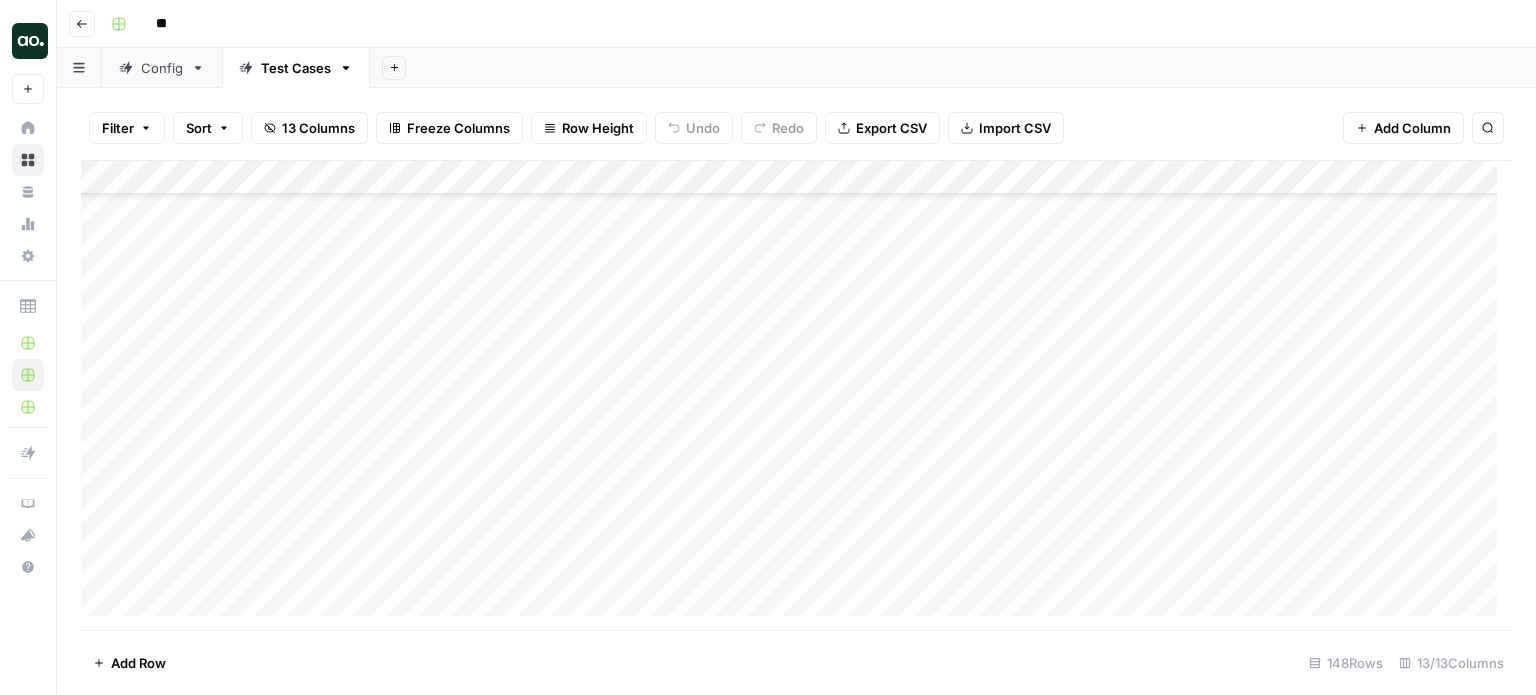 click on "Add Column" at bounding box center (796, 396) 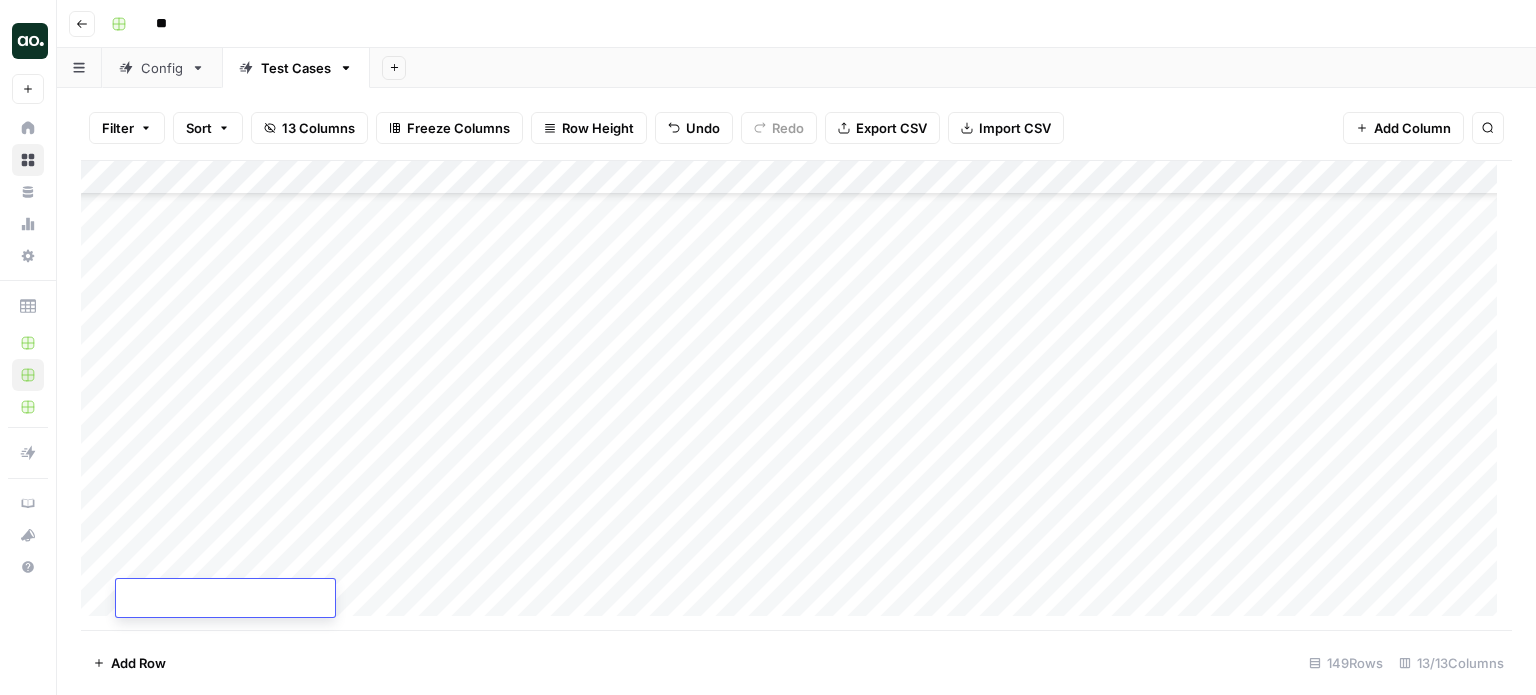 scroll, scrollTop: 4644, scrollLeft: 0, axis: vertical 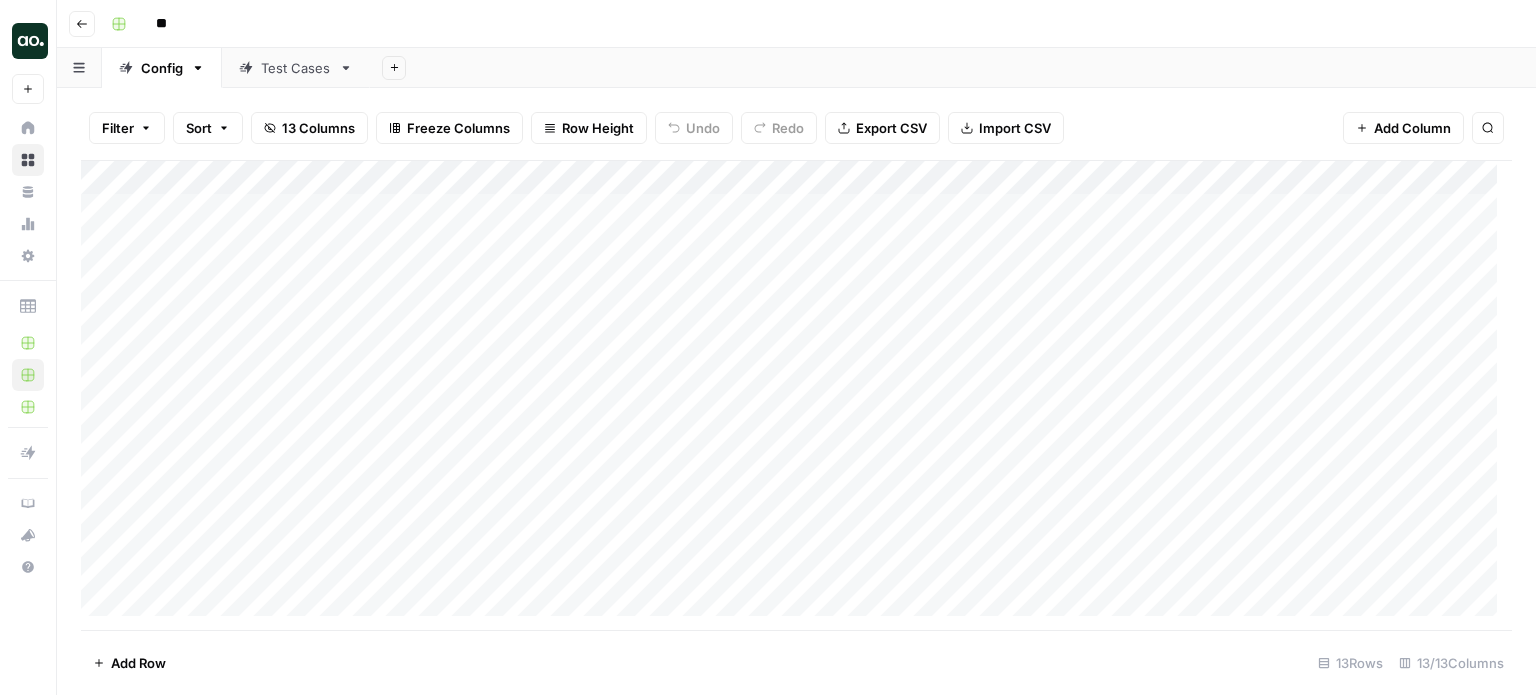 click on "Filter Sort 13 Columns Freeze Columns Row Height Undo Redo Export CSV Import CSV Add Column Search Add Column Add Row 13  Rows 13/13  Columns" at bounding box center (796, 391) 